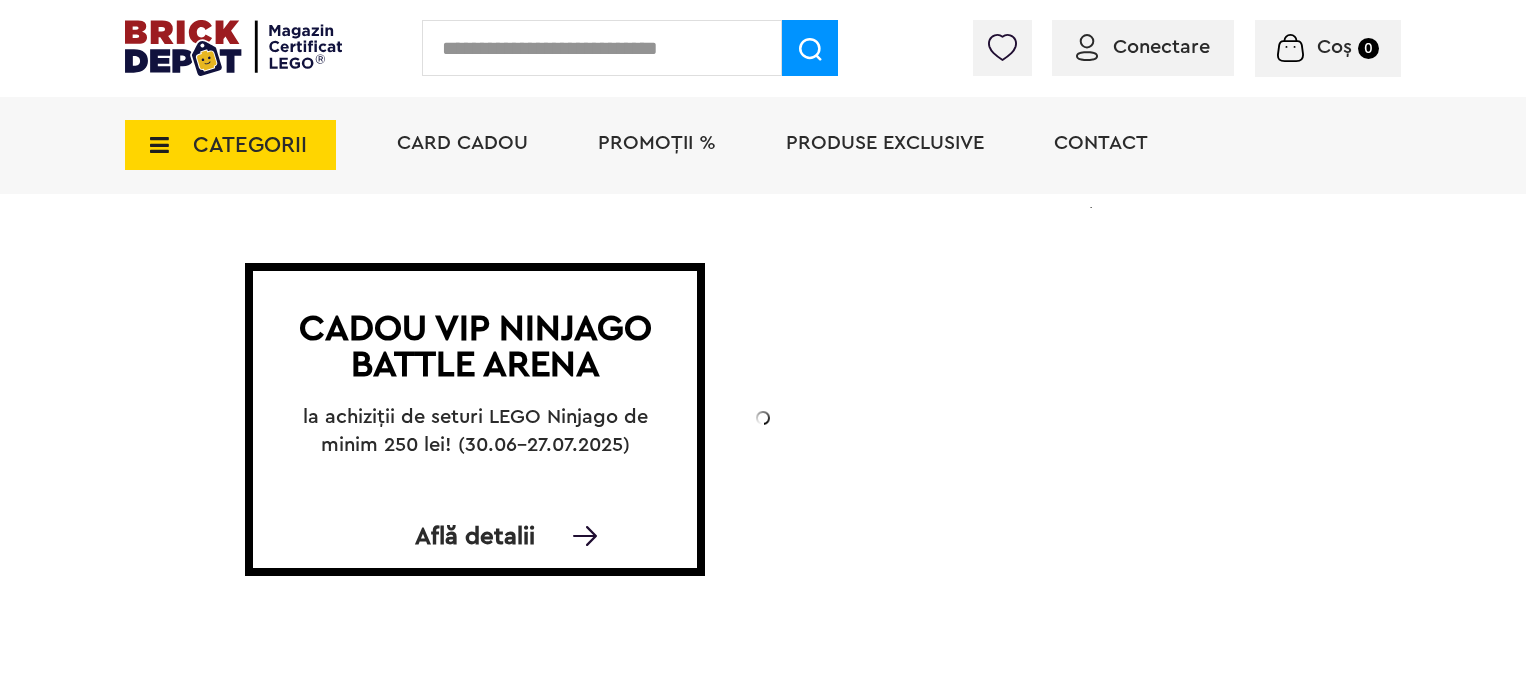 scroll, scrollTop: 0, scrollLeft: 0, axis: both 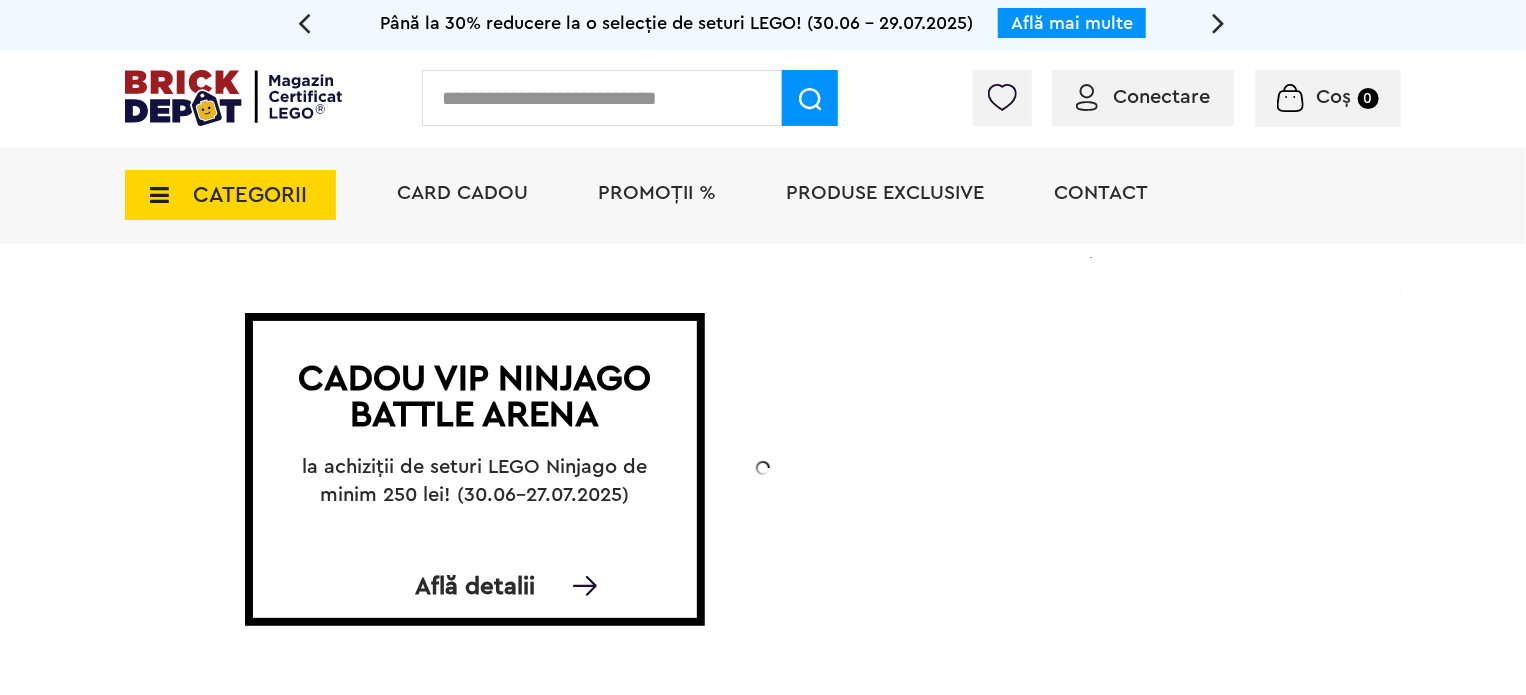 click on "Conectare" at bounding box center (1161, 97) 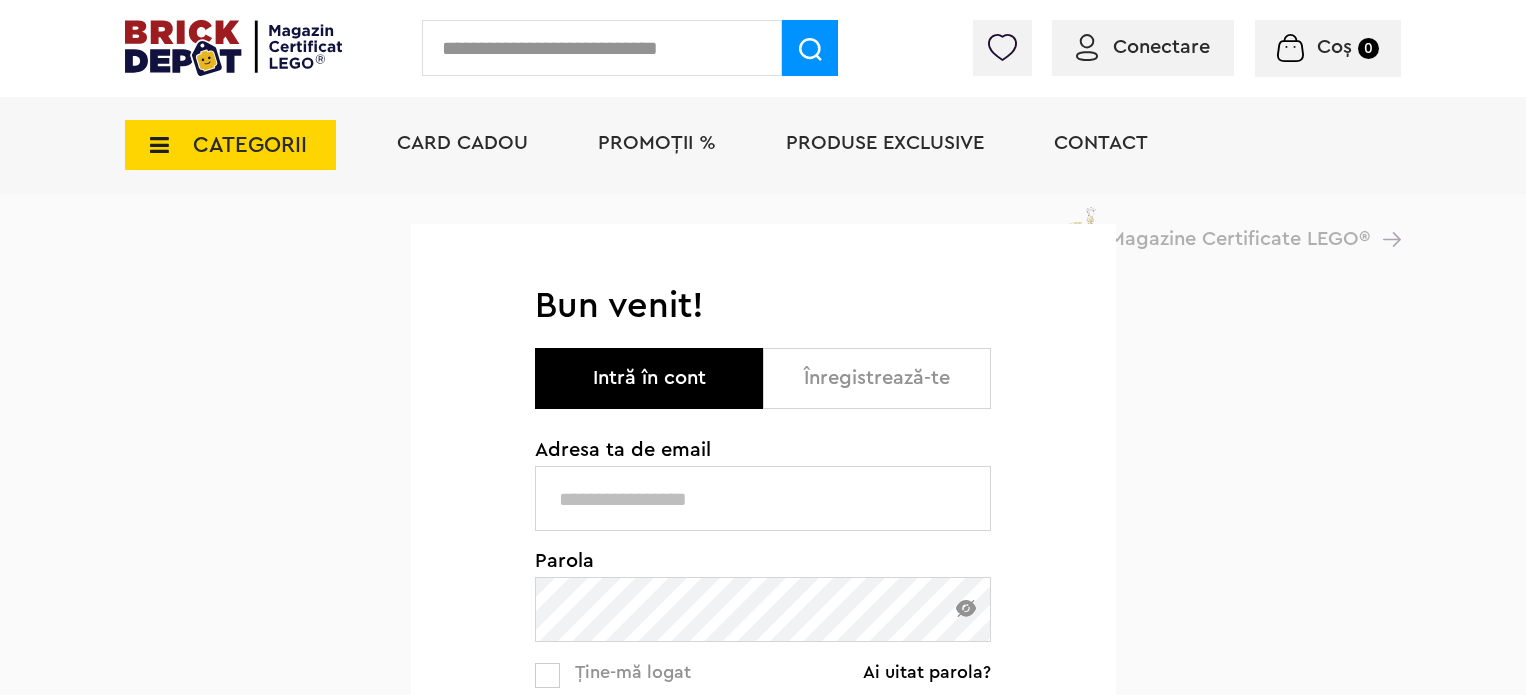 scroll, scrollTop: 0, scrollLeft: 0, axis: both 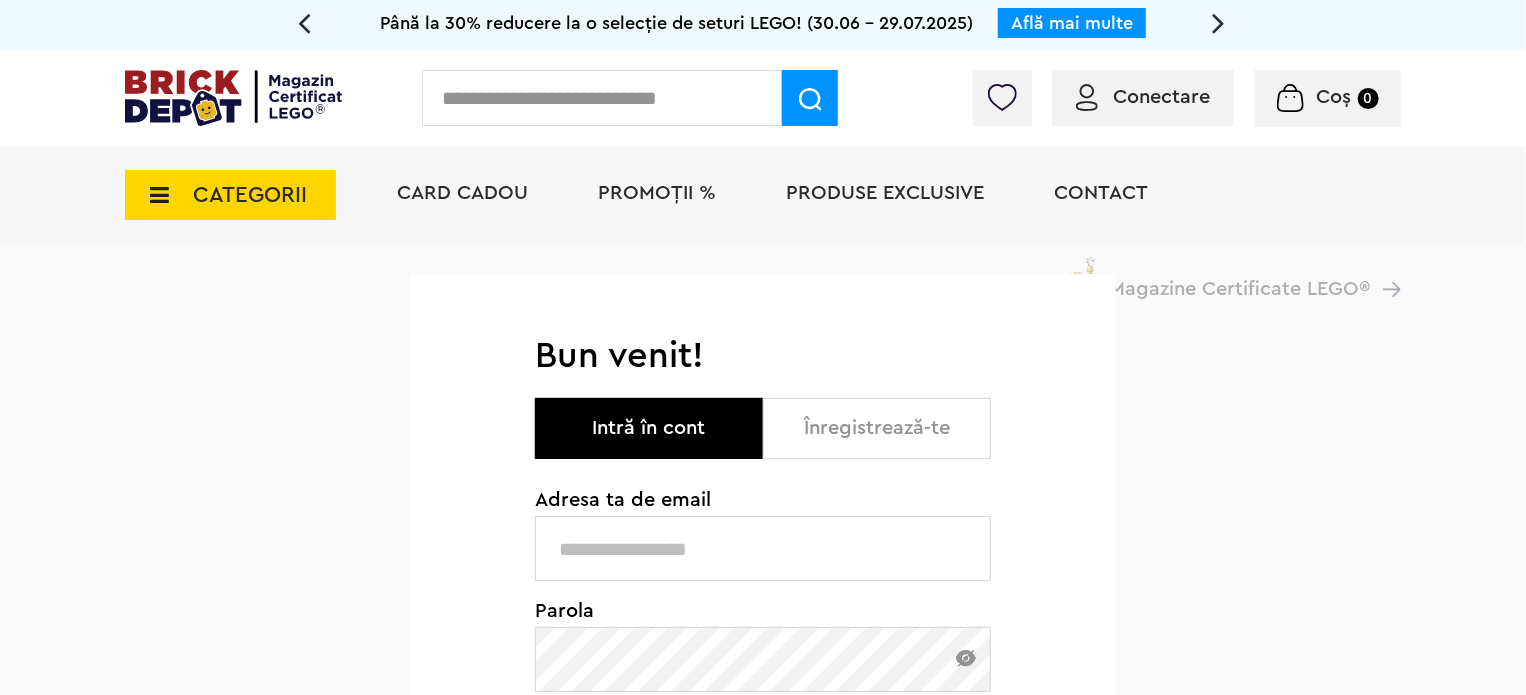 click at bounding box center (763, 548) 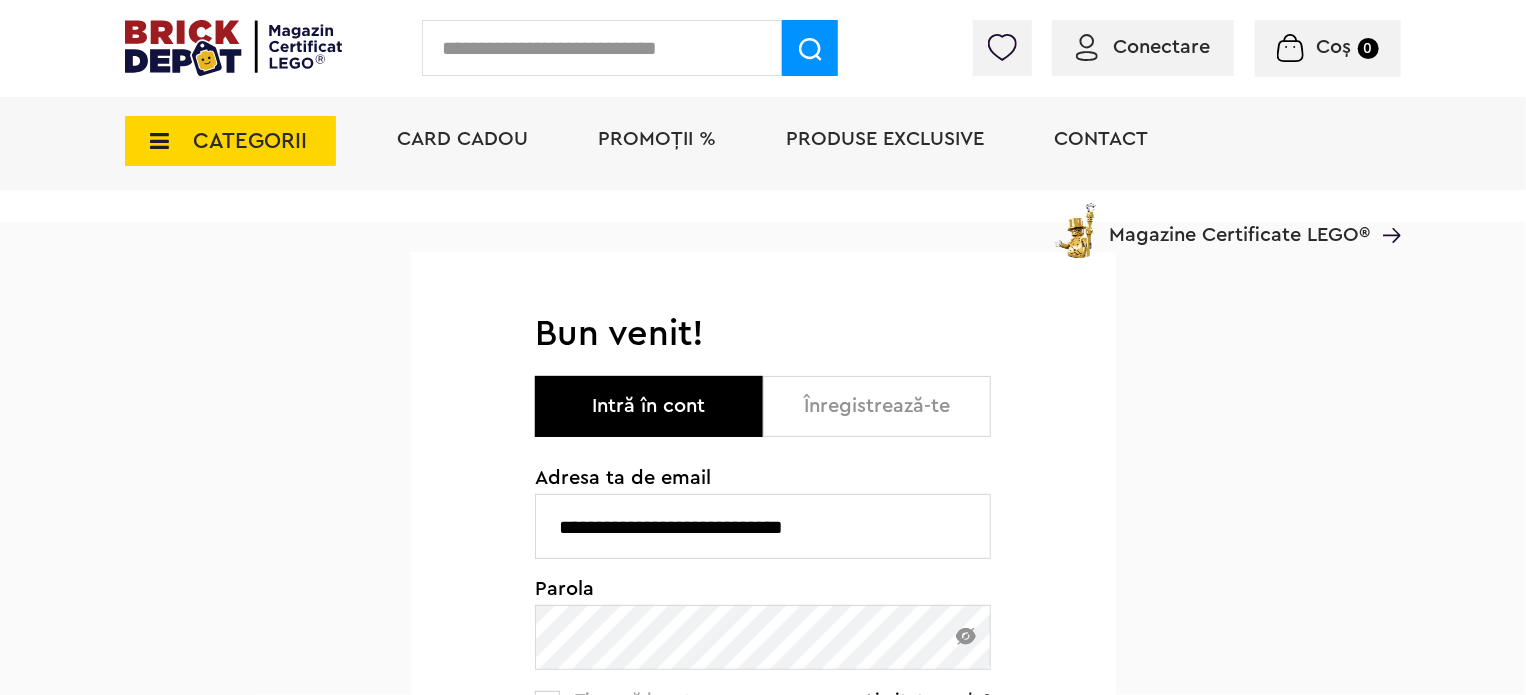 scroll, scrollTop: 200, scrollLeft: 0, axis: vertical 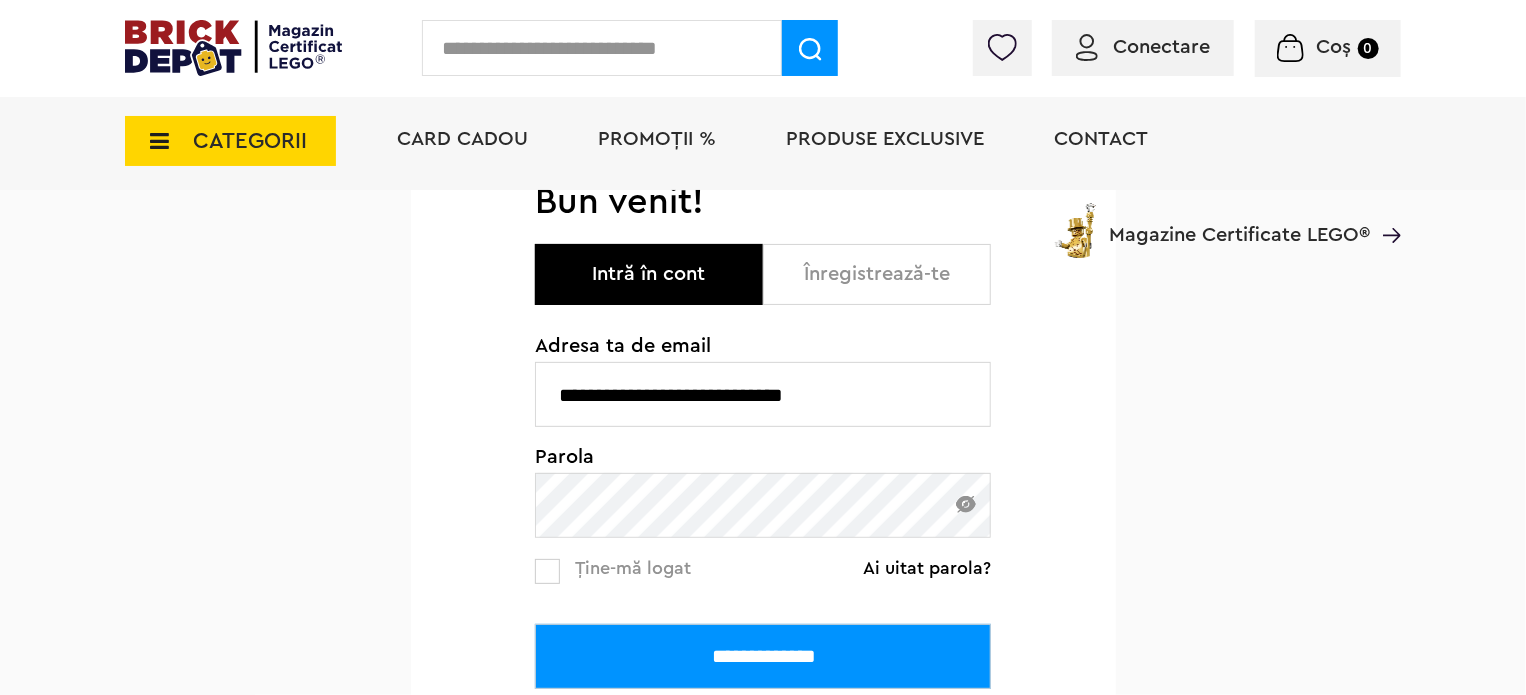 click on "**********" at bounding box center (763, 656) 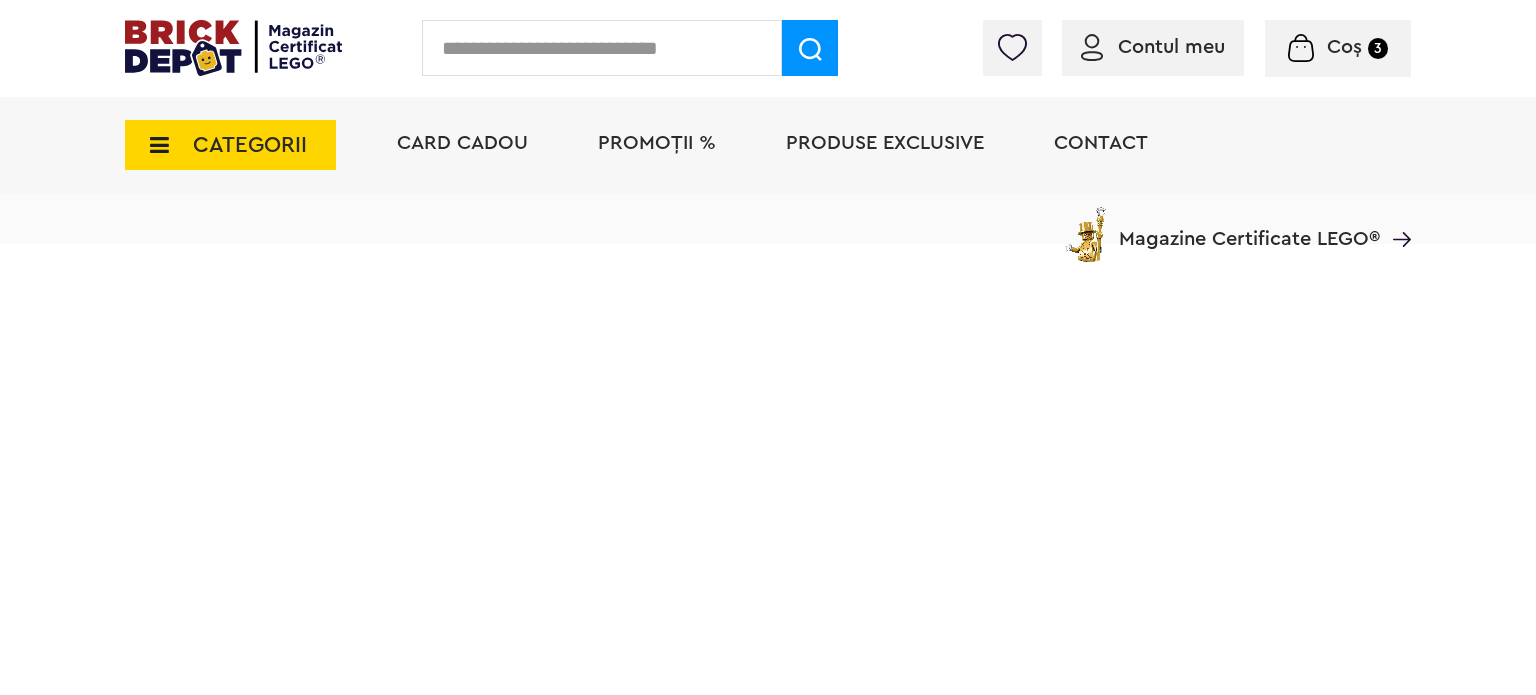 scroll, scrollTop: 0, scrollLeft: 0, axis: both 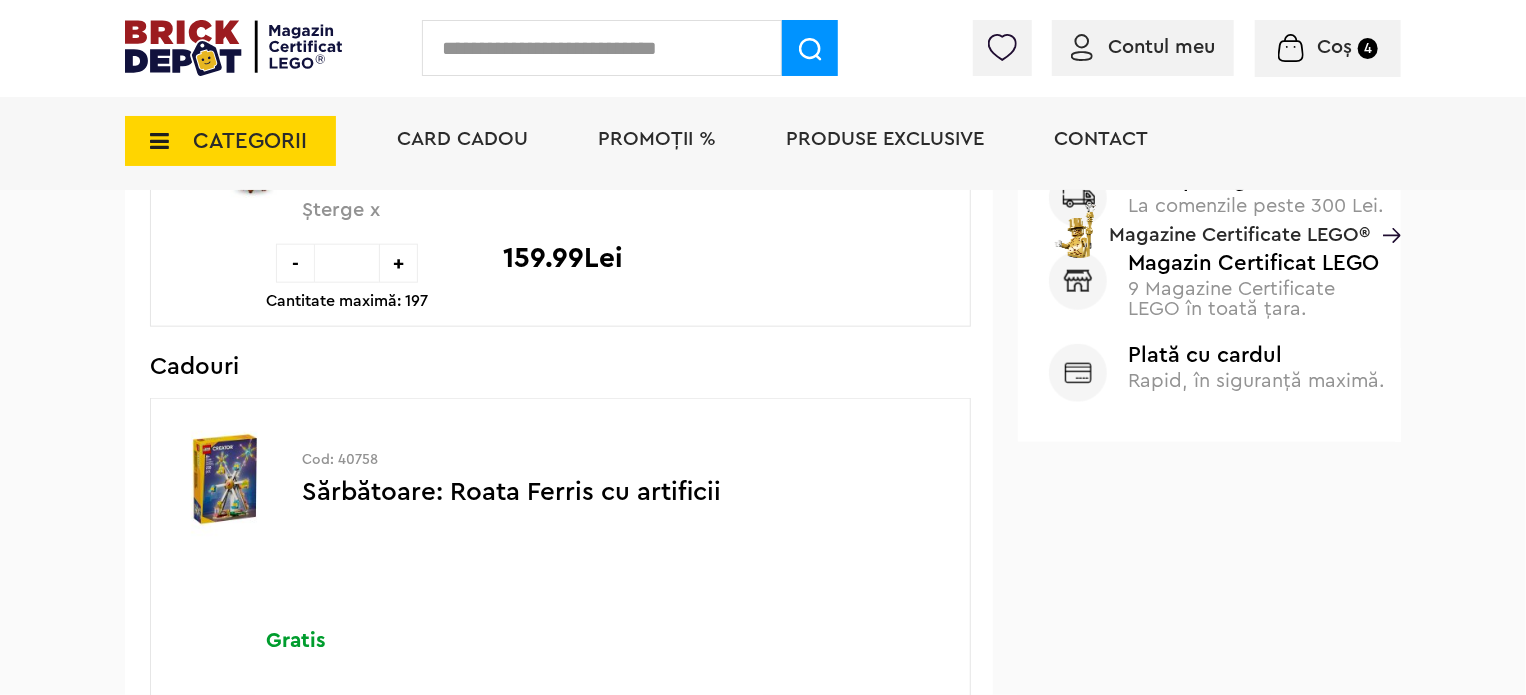 click at bounding box center (226, 480) 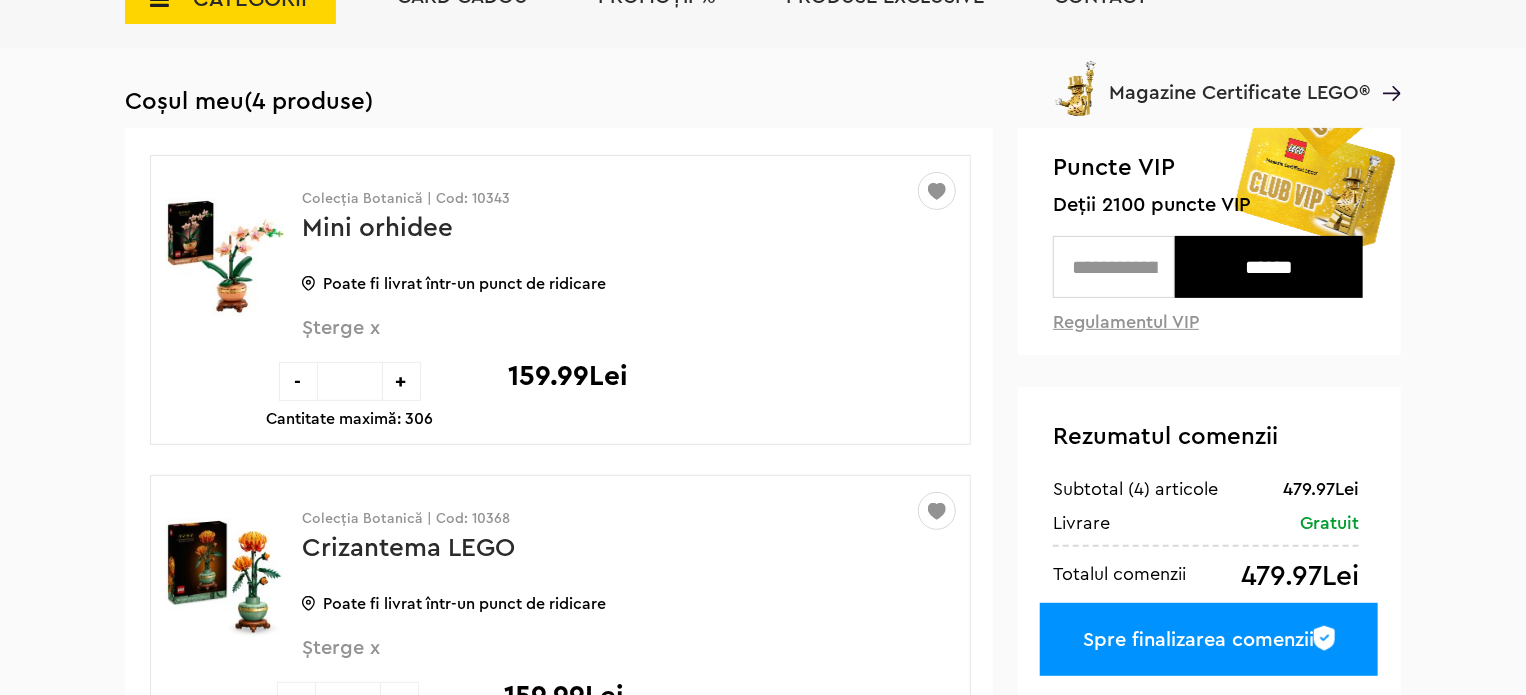 scroll, scrollTop: 0, scrollLeft: 0, axis: both 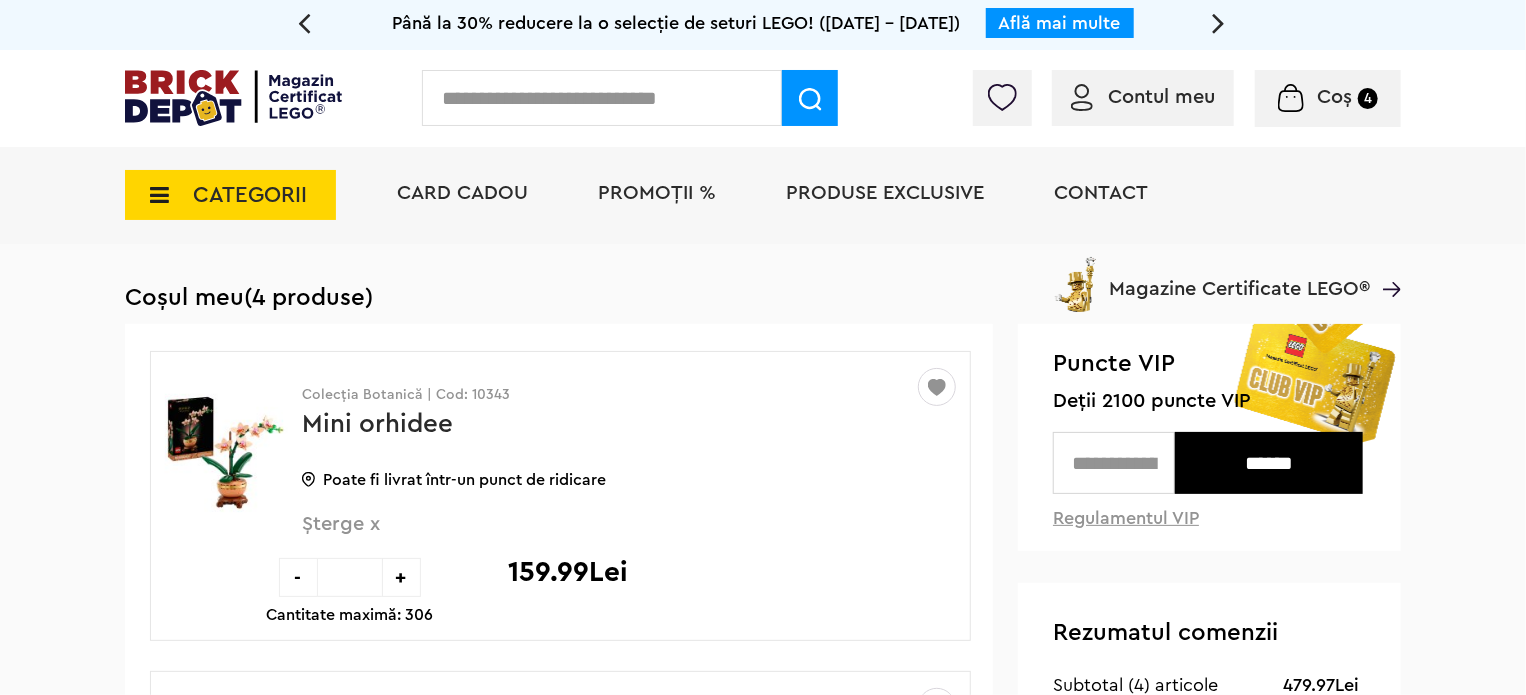 click at bounding box center [304, 22] 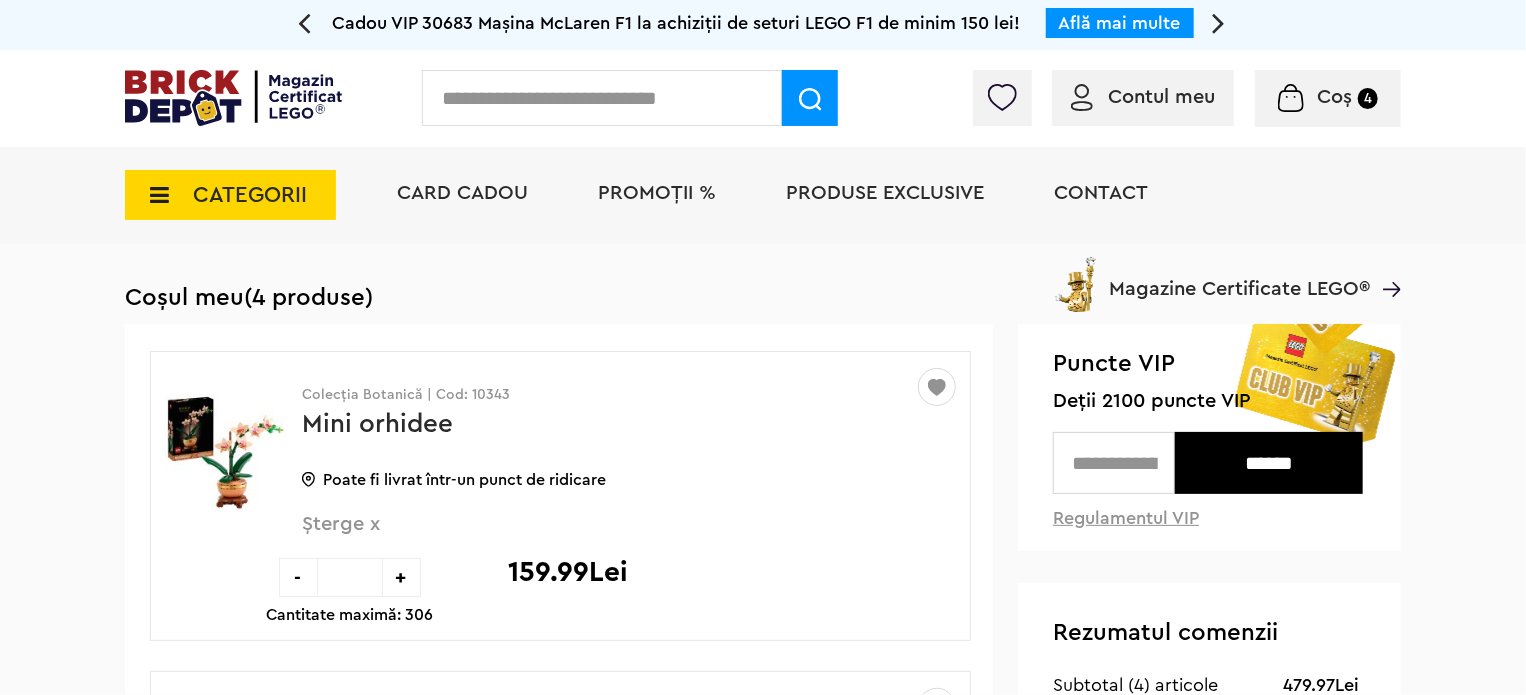 click at bounding box center [1218, 22] 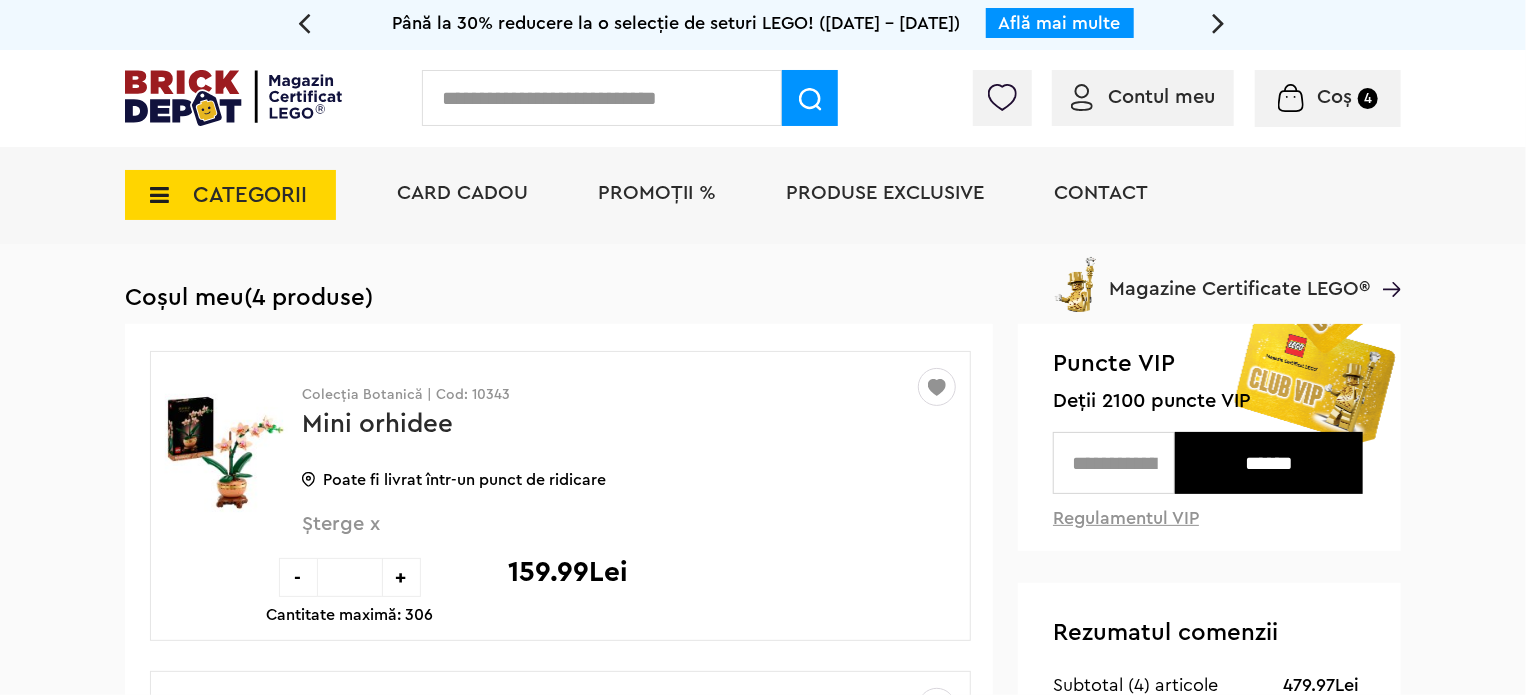 click on "Află mai multe" at bounding box center (-2540, 23) 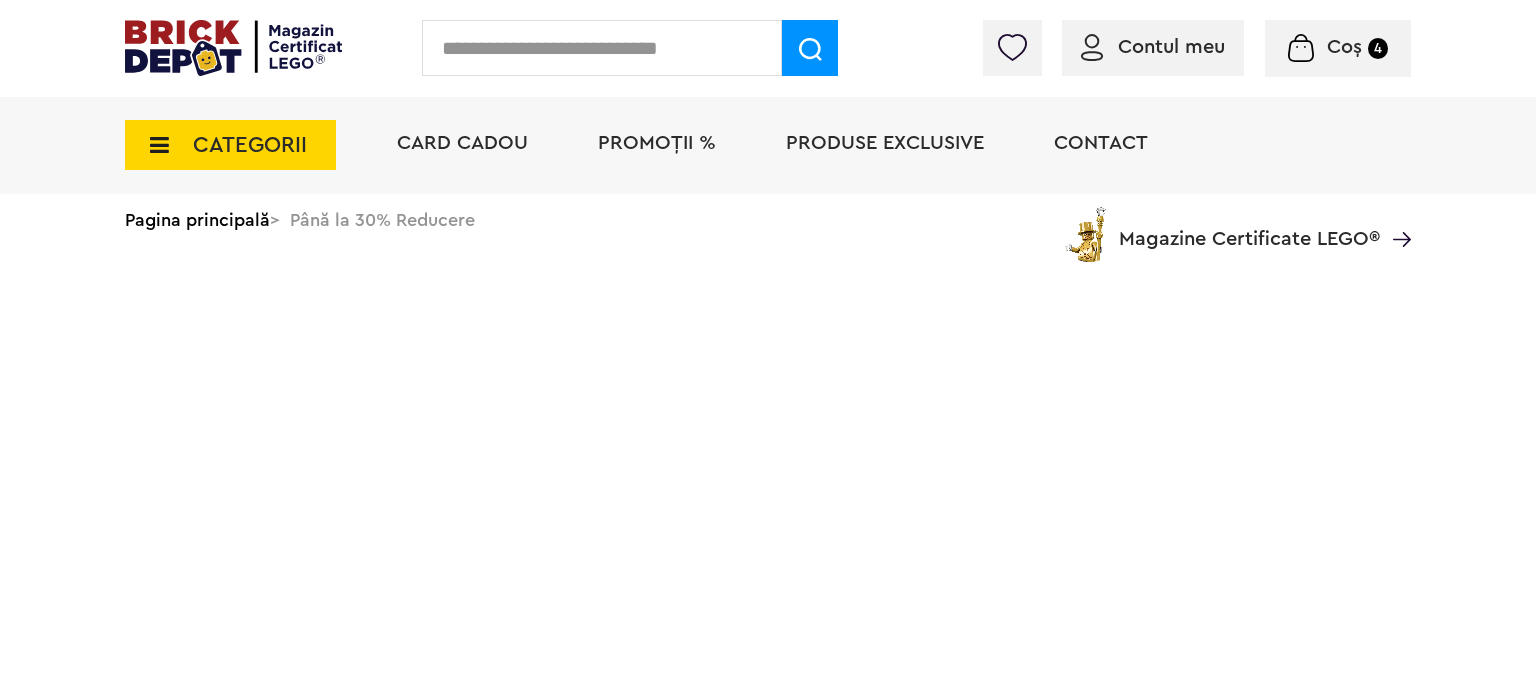 scroll, scrollTop: 0, scrollLeft: 0, axis: both 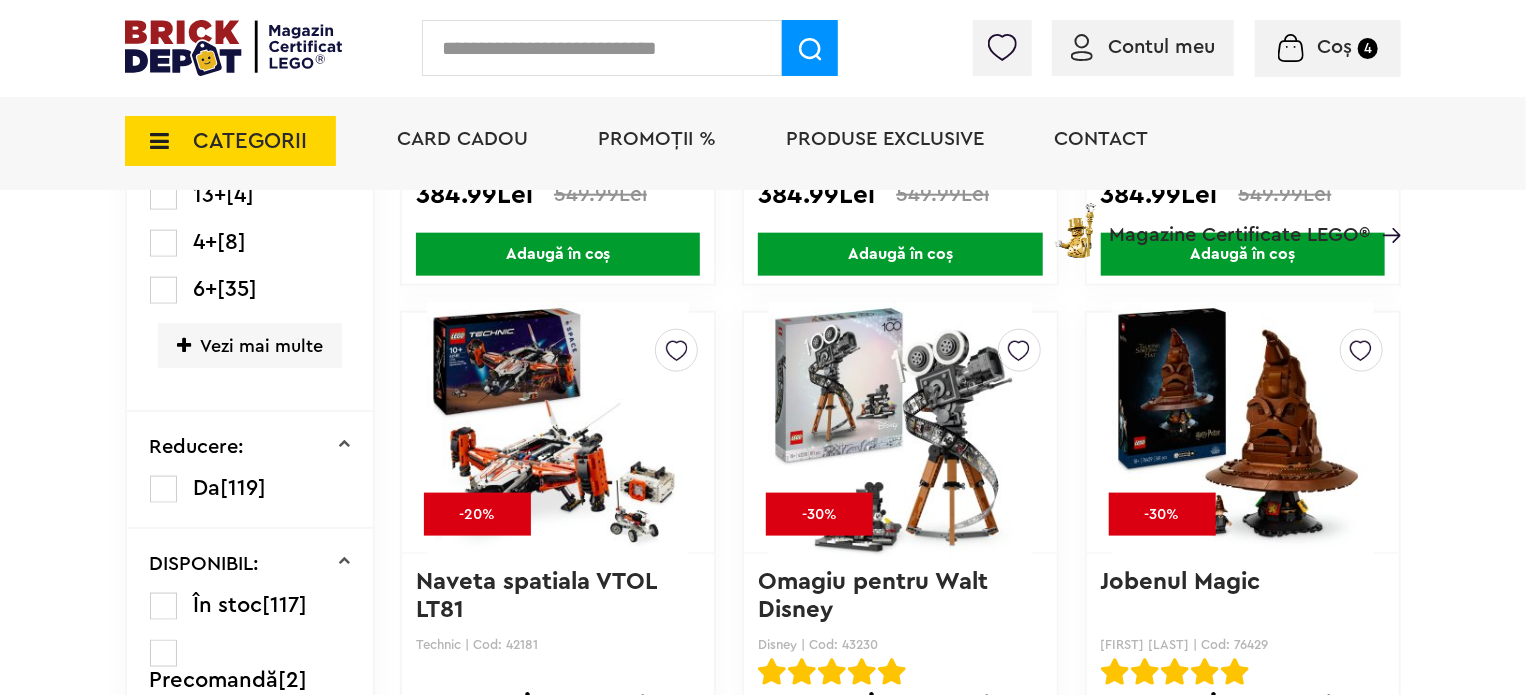 click at bounding box center [602, 48] 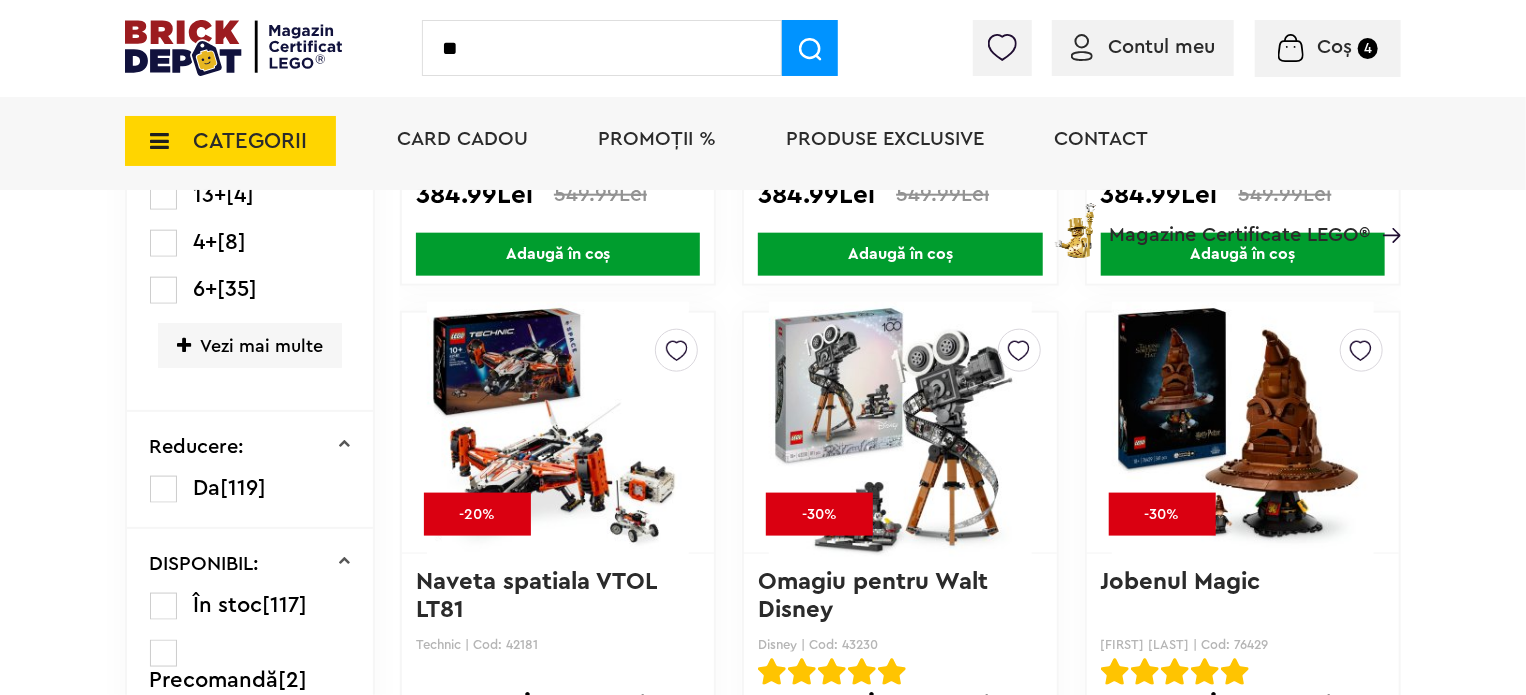 type on "**" 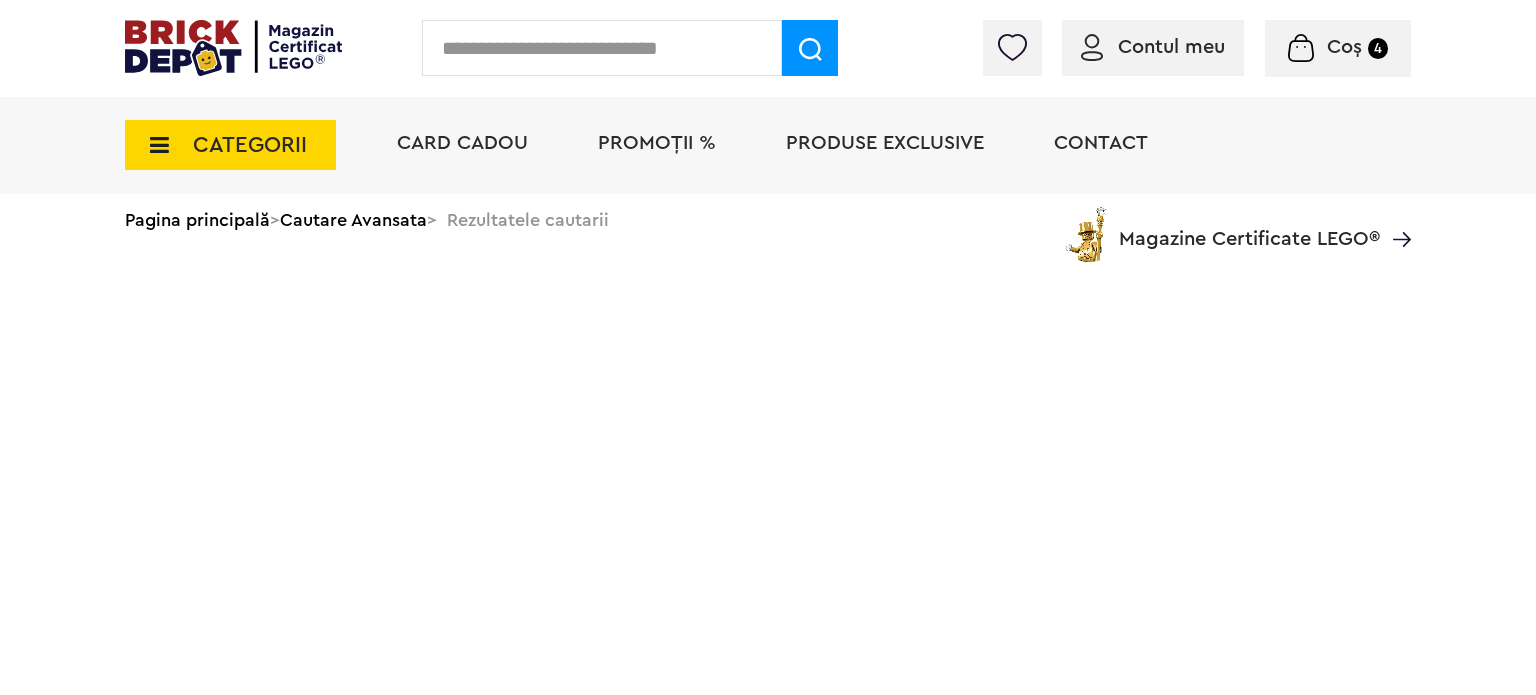scroll, scrollTop: 0, scrollLeft: 0, axis: both 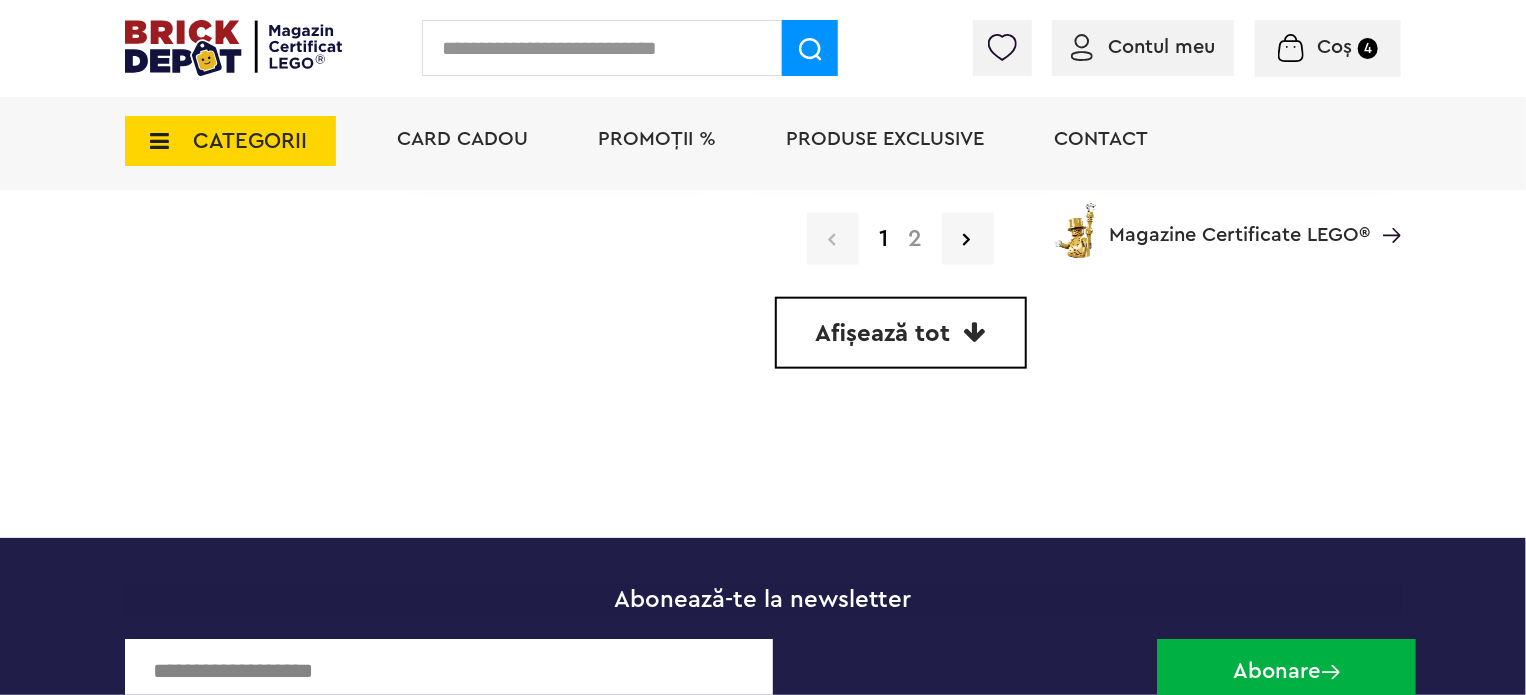 click at bounding box center (975, 332) 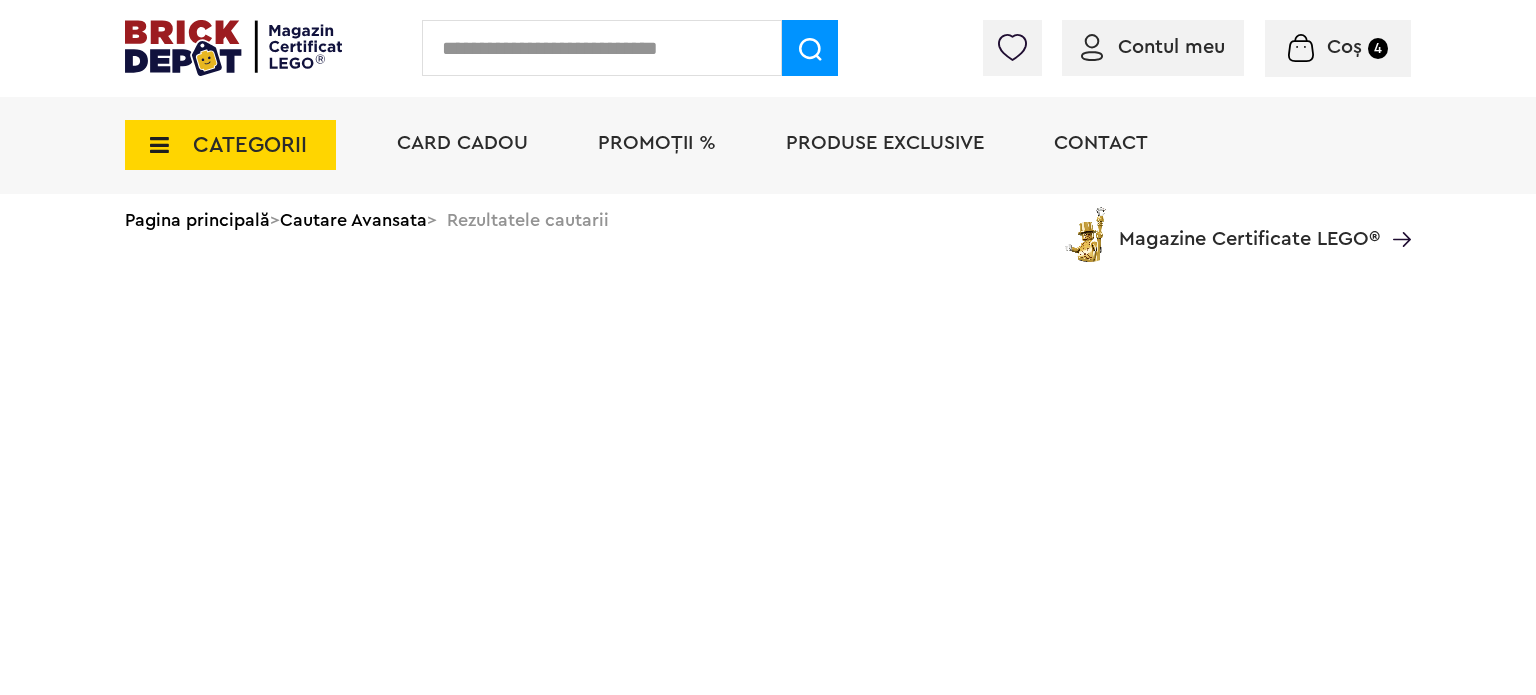 scroll, scrollTop: 0, scrollLeft: 0, axis: both 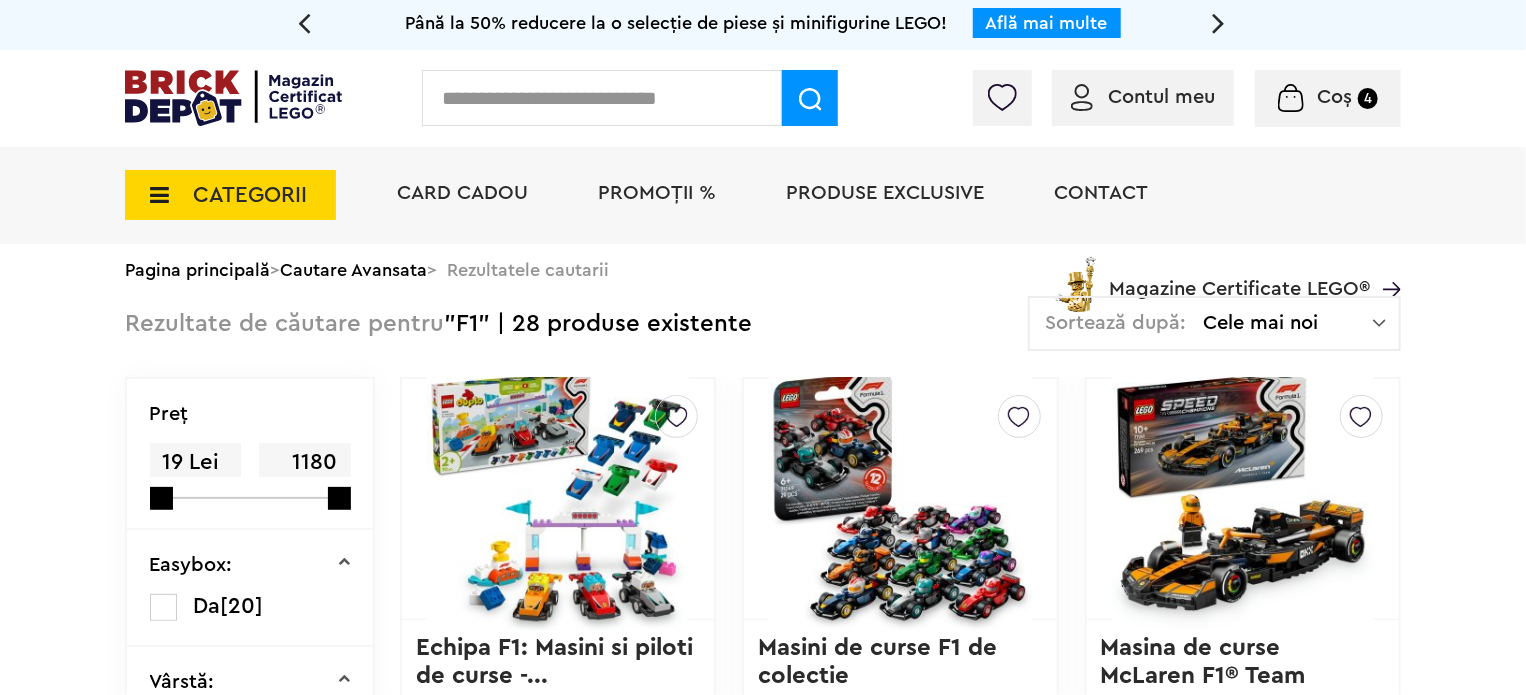 click on "PROMOȚII %" at bounding box center (657, 195) 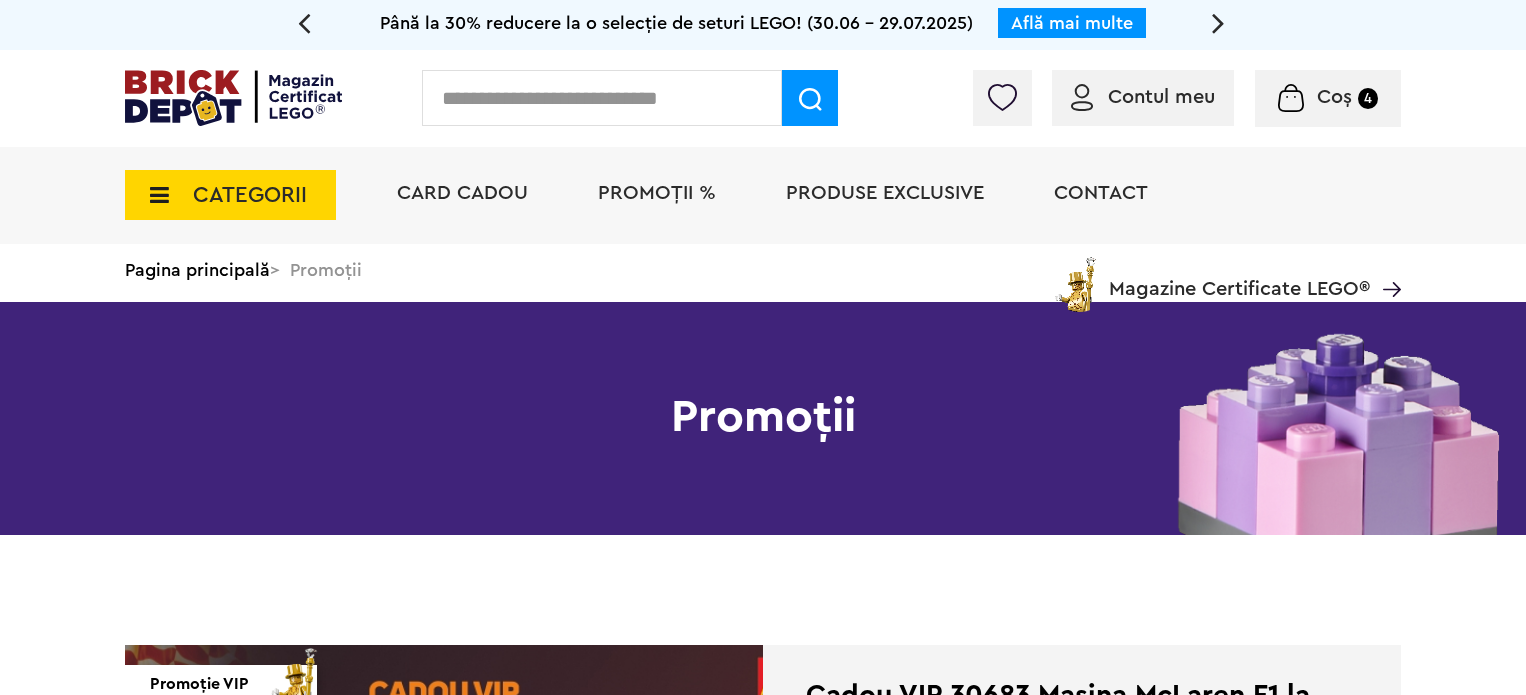 scroll, scrollTop: 0, scrollLeft: 0, axis: both 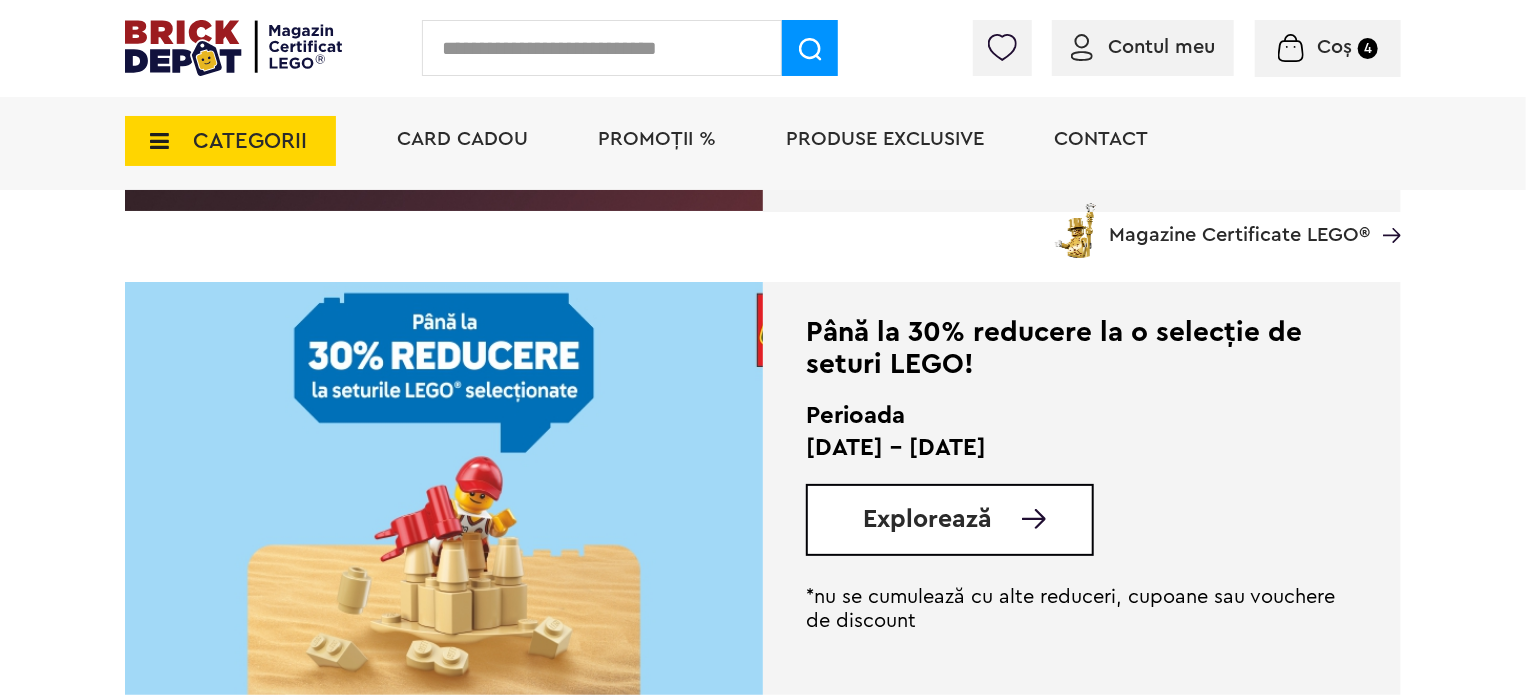 click at bounding box center (602, 48) 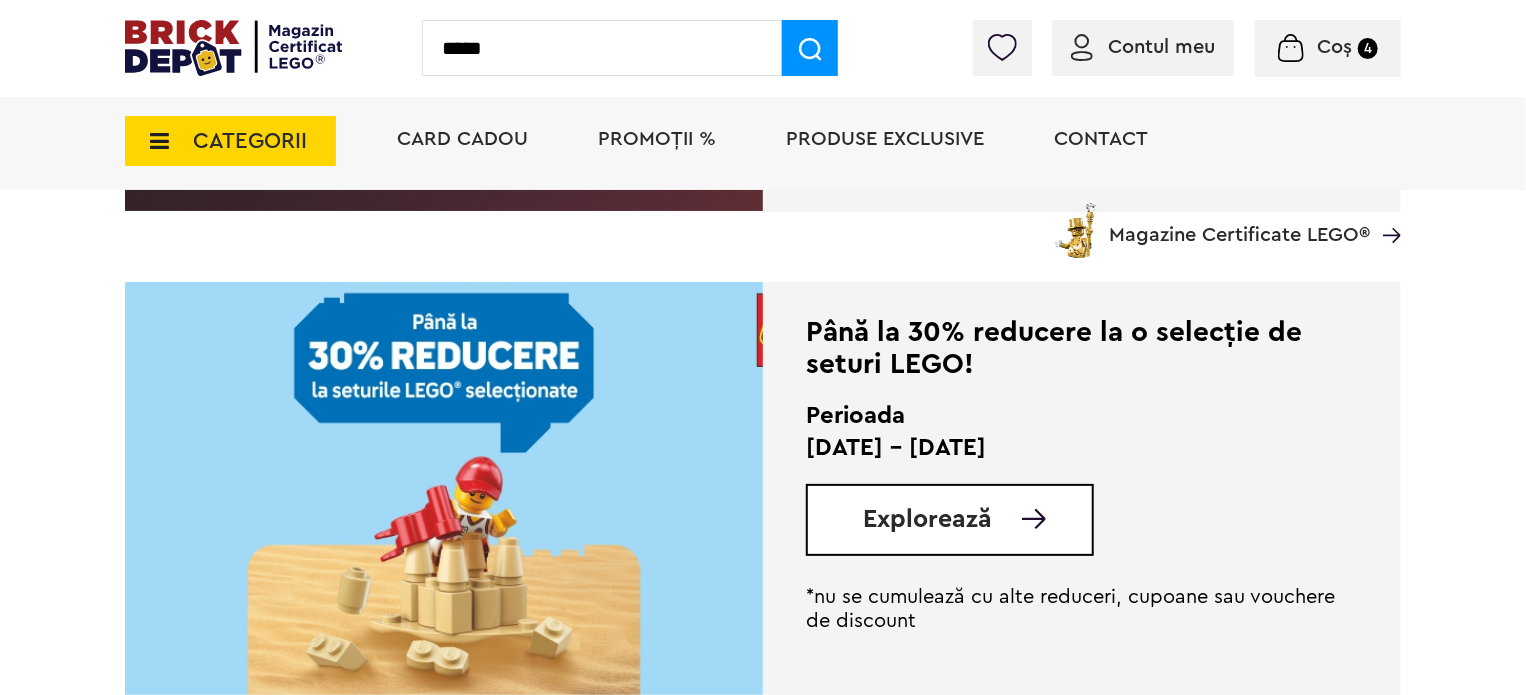 type on "*****" 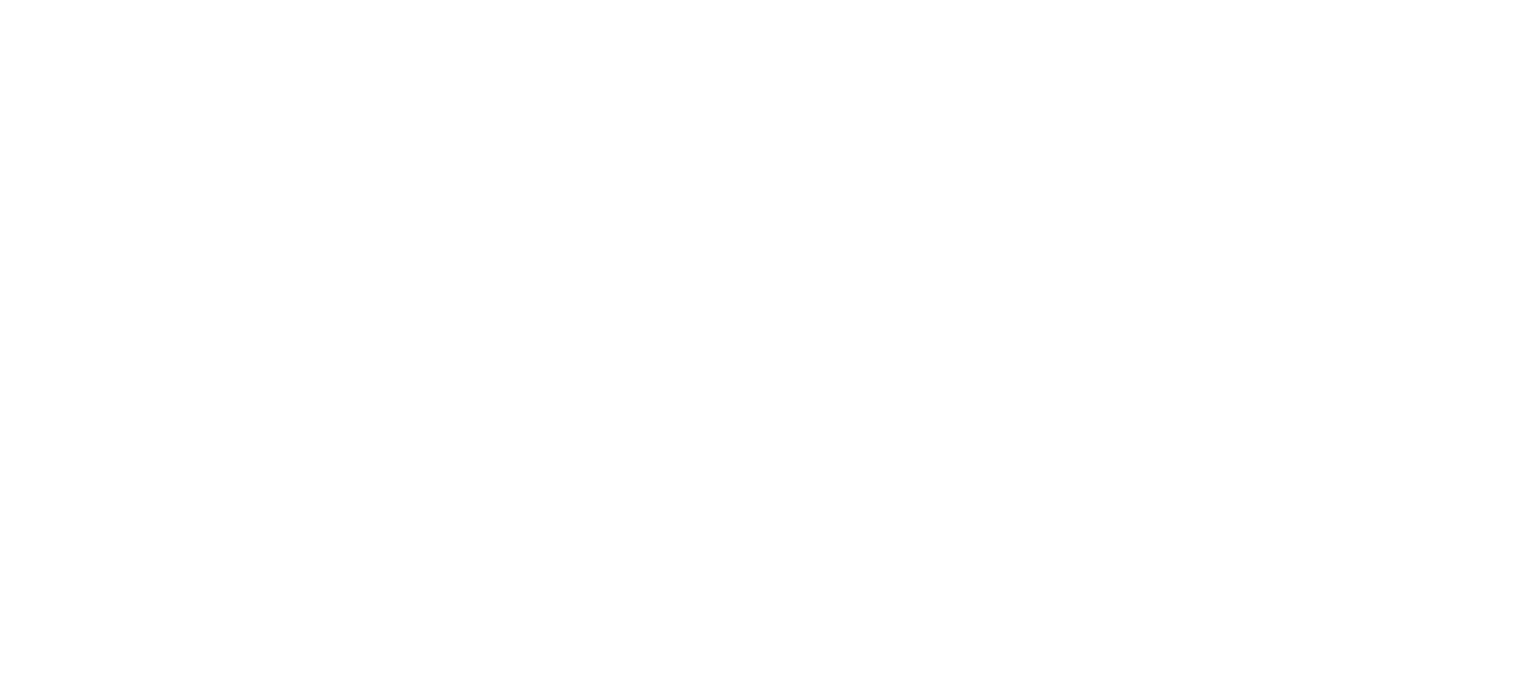 scroll, scrollTop: 0, scrollLeft: 0, axis: both 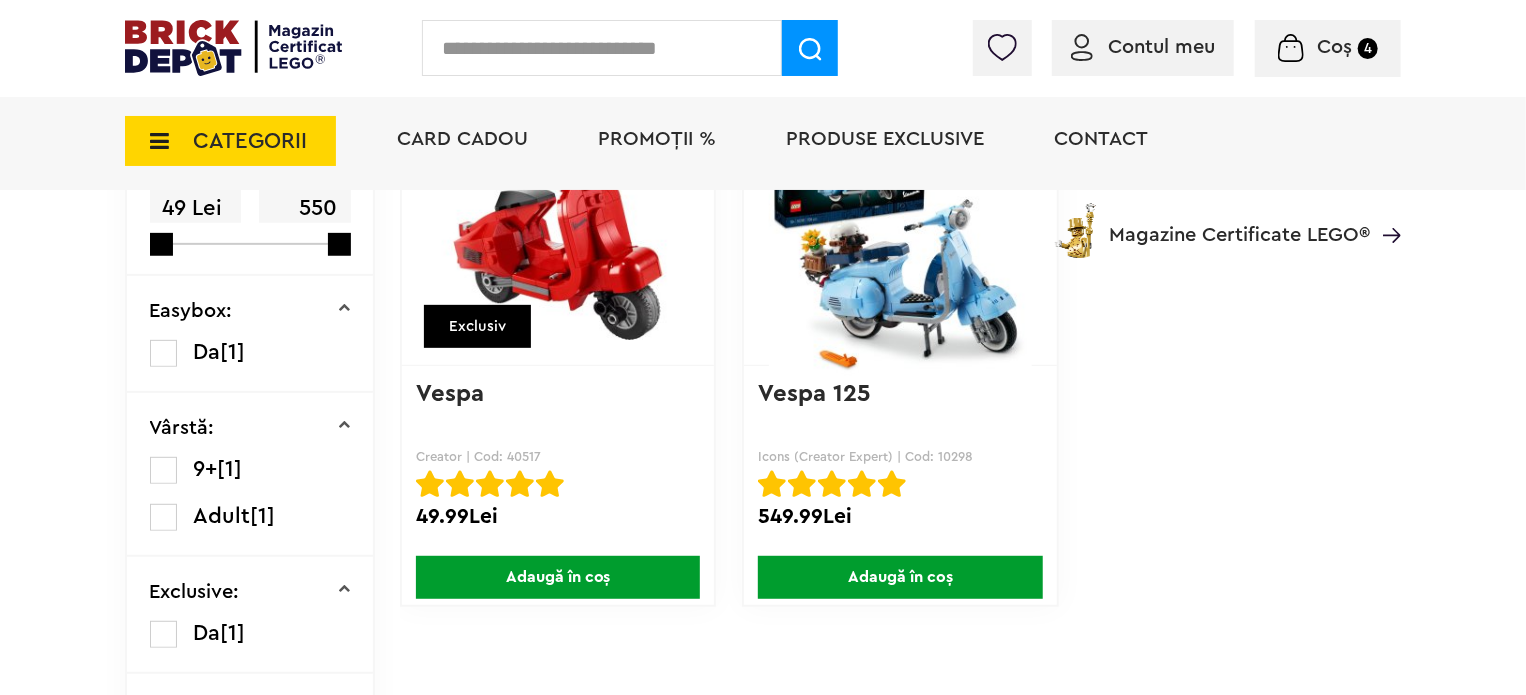 click on "Adaugă în coș" at bounding box center [900, 577] 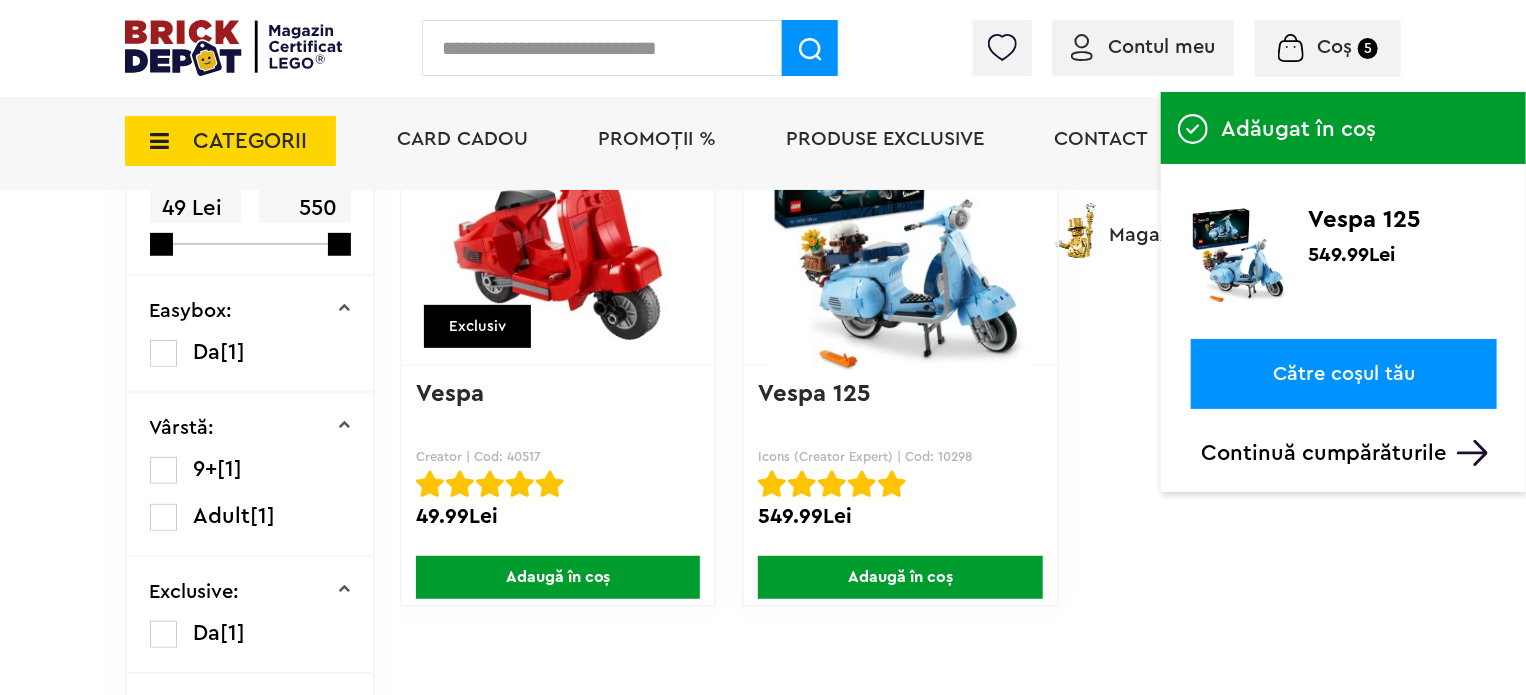click on "Default ( 17 ) Creează o listă nouă Exclusiv Vespa Creator | Cod: 40517 Vespa Rated 5.00 4 [PRICE]Lei Adaugă în coș Default ( 17 ) Creează o listă nouă Vespa 125 Icons (Creator Expert) | Cod: 10298 Vespa 125 Rated 5.00 5 [PRICE]Lei Adaugă în coș" at bounding box center [900, 377] 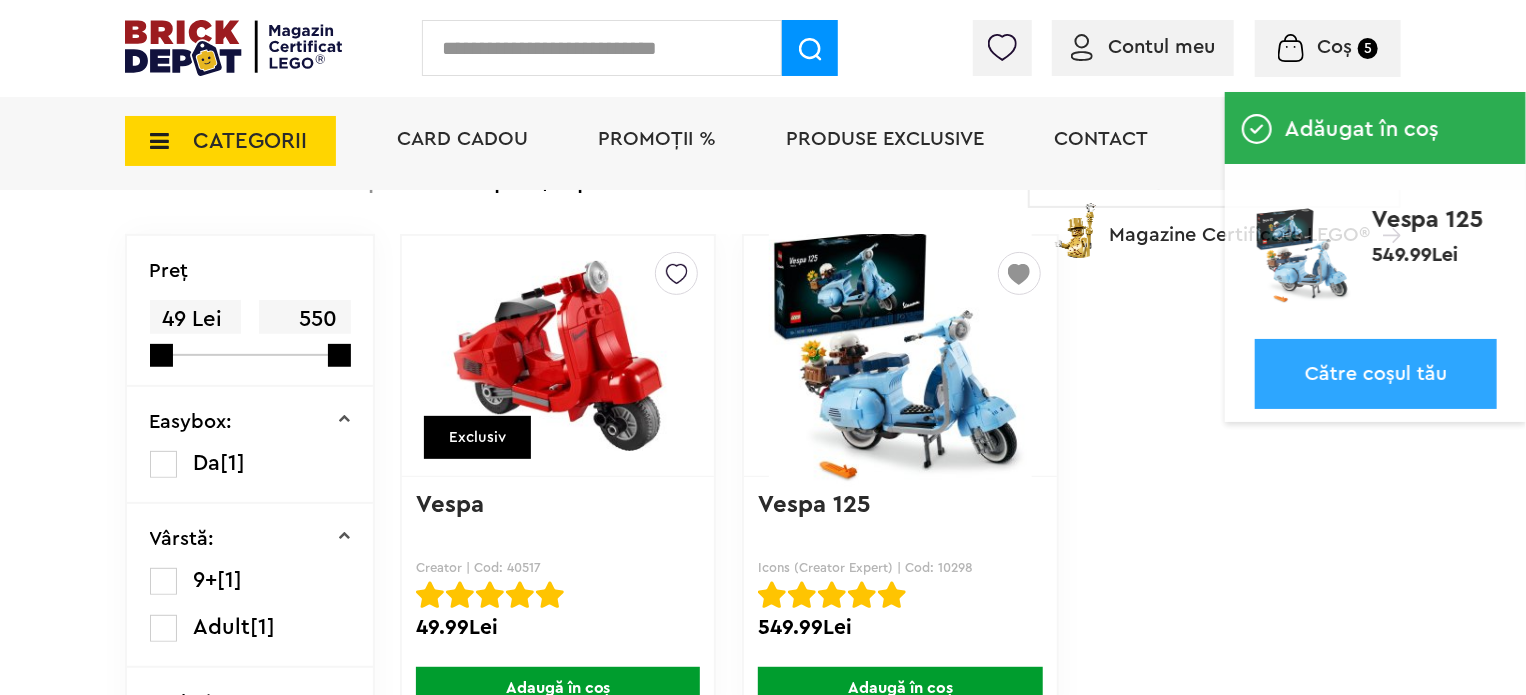 scroll, scrollTop: 200, scrollLeft: 0, axis: vertical 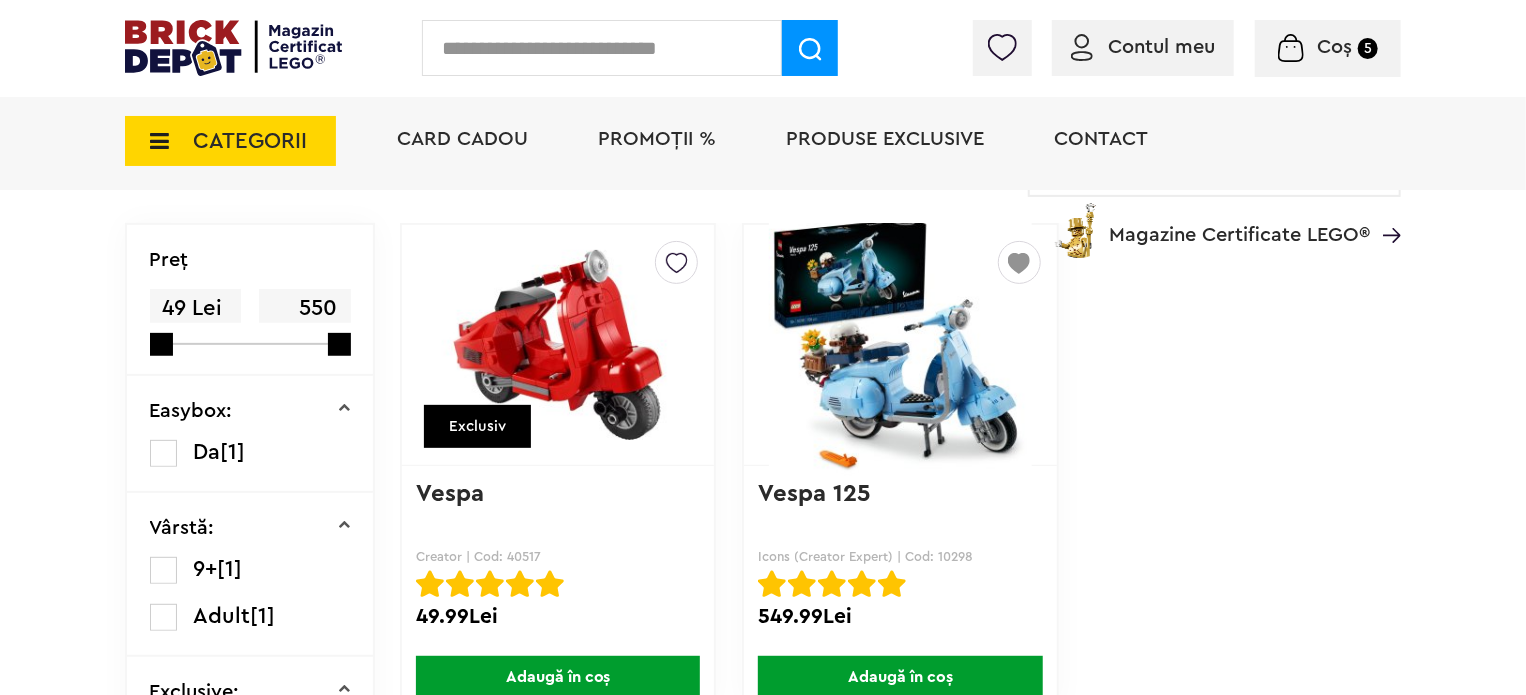 click on "CATEGORII" at bounding box center [230, 141] 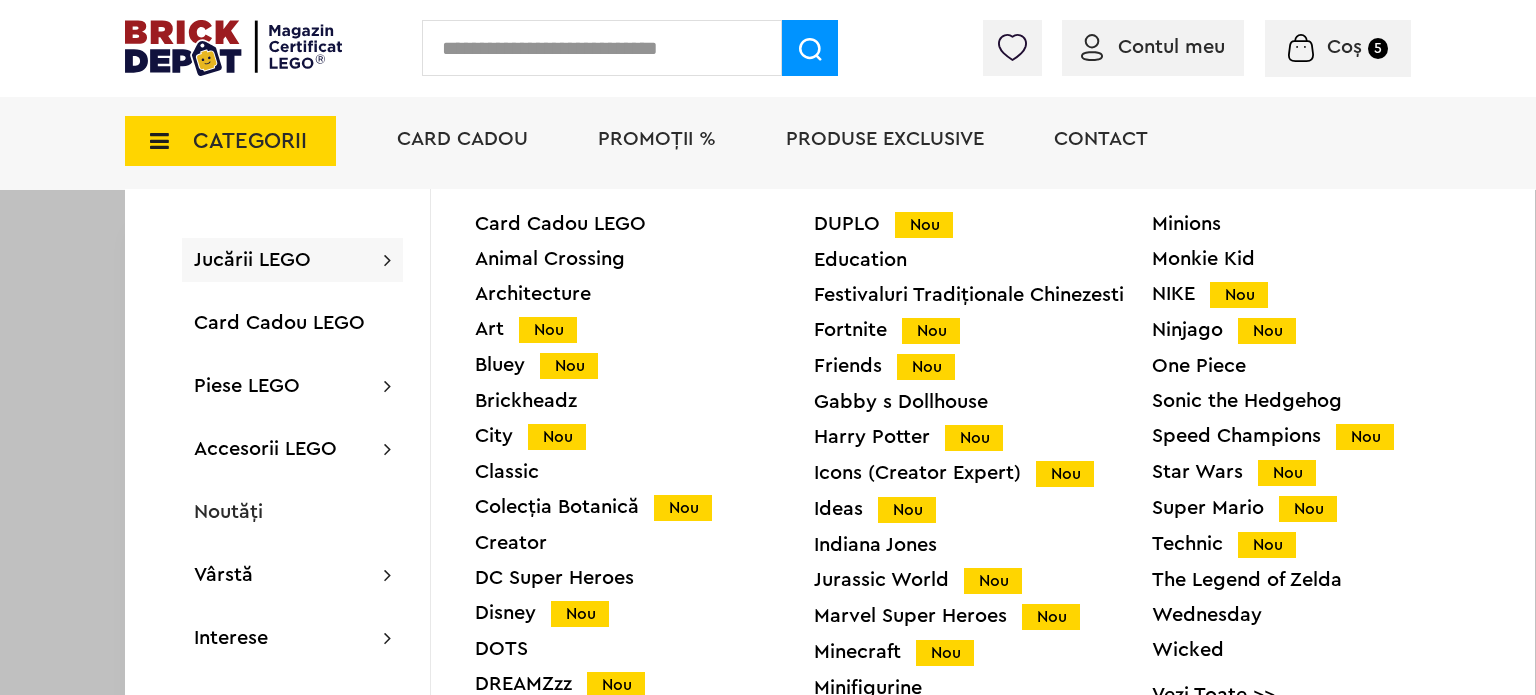 click on "Colecția Botanică Nou" at bounding box center (644, 507) 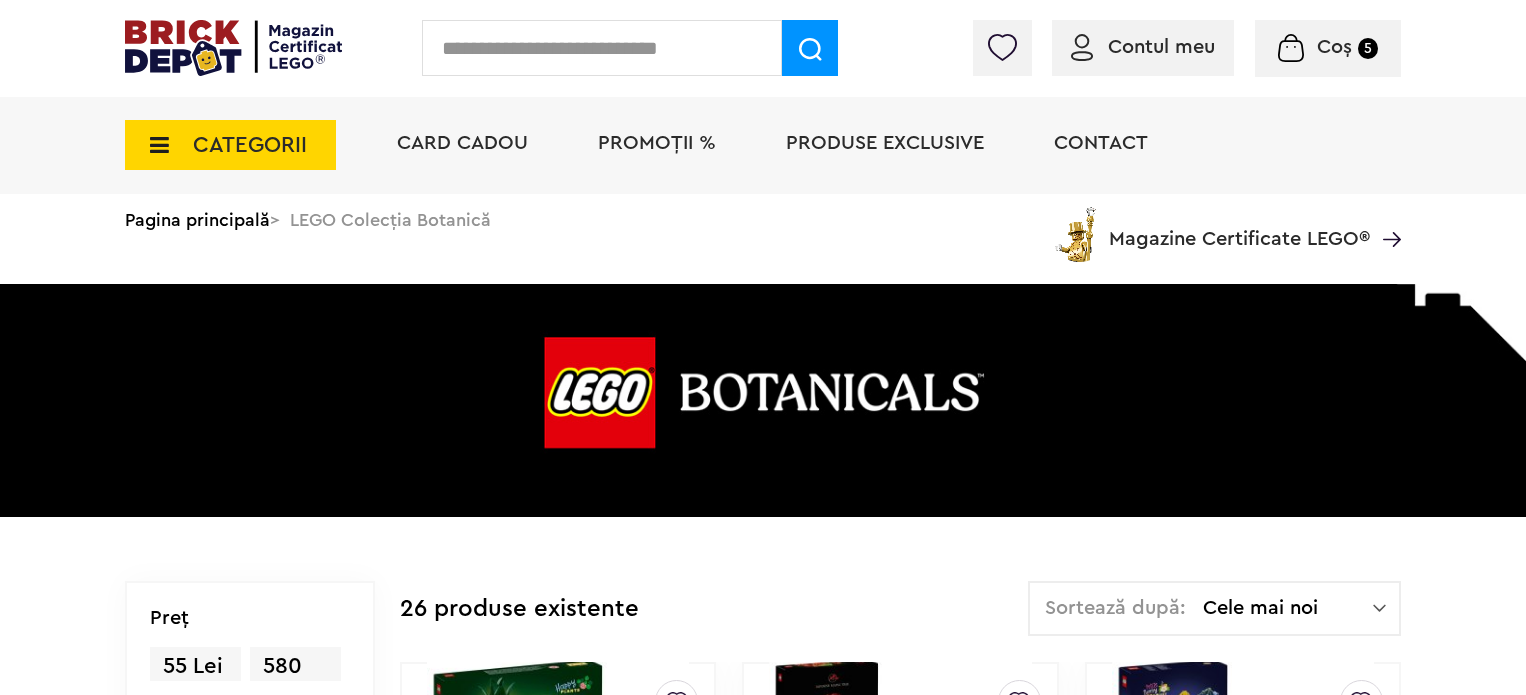 scroll, scrollTop: 0, scrollLeft: 0, axis: both 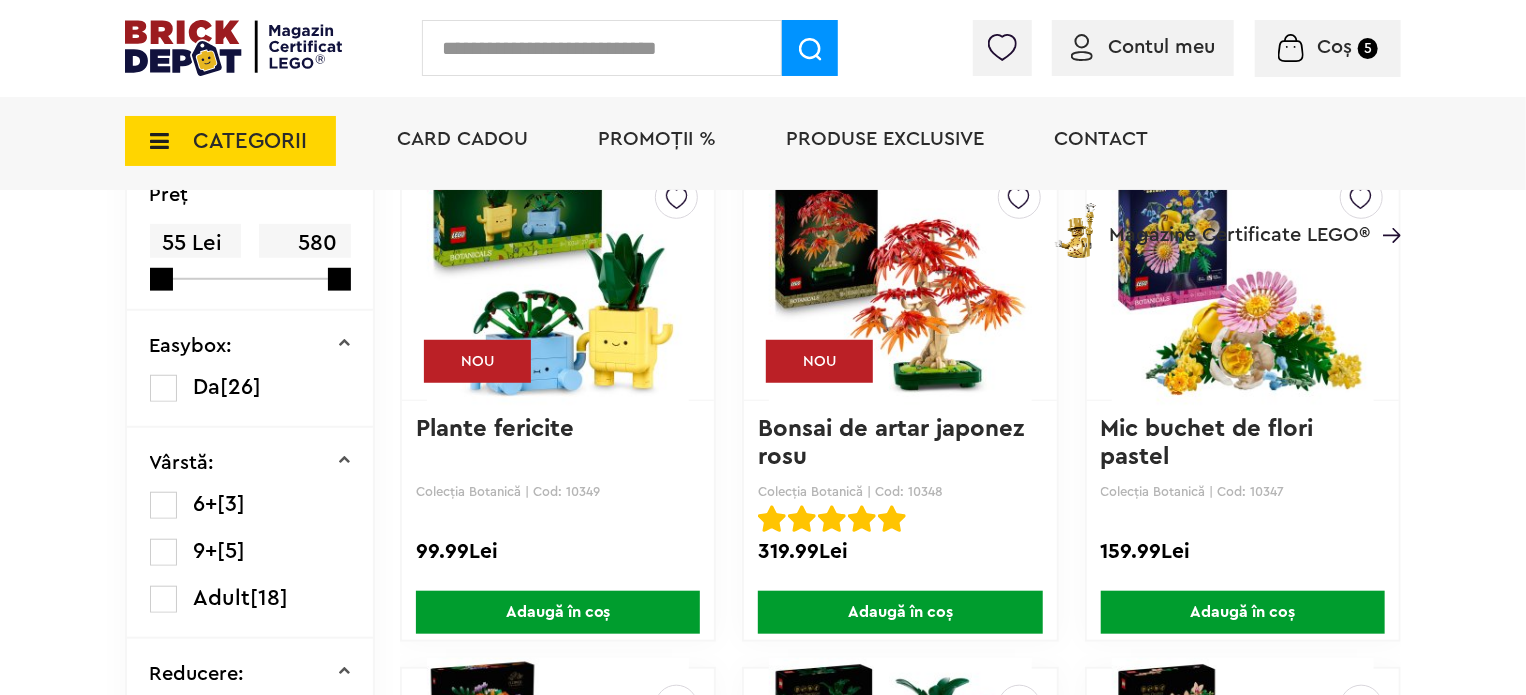 click on "Adaugă în coș" at bounding box center (558, 612) 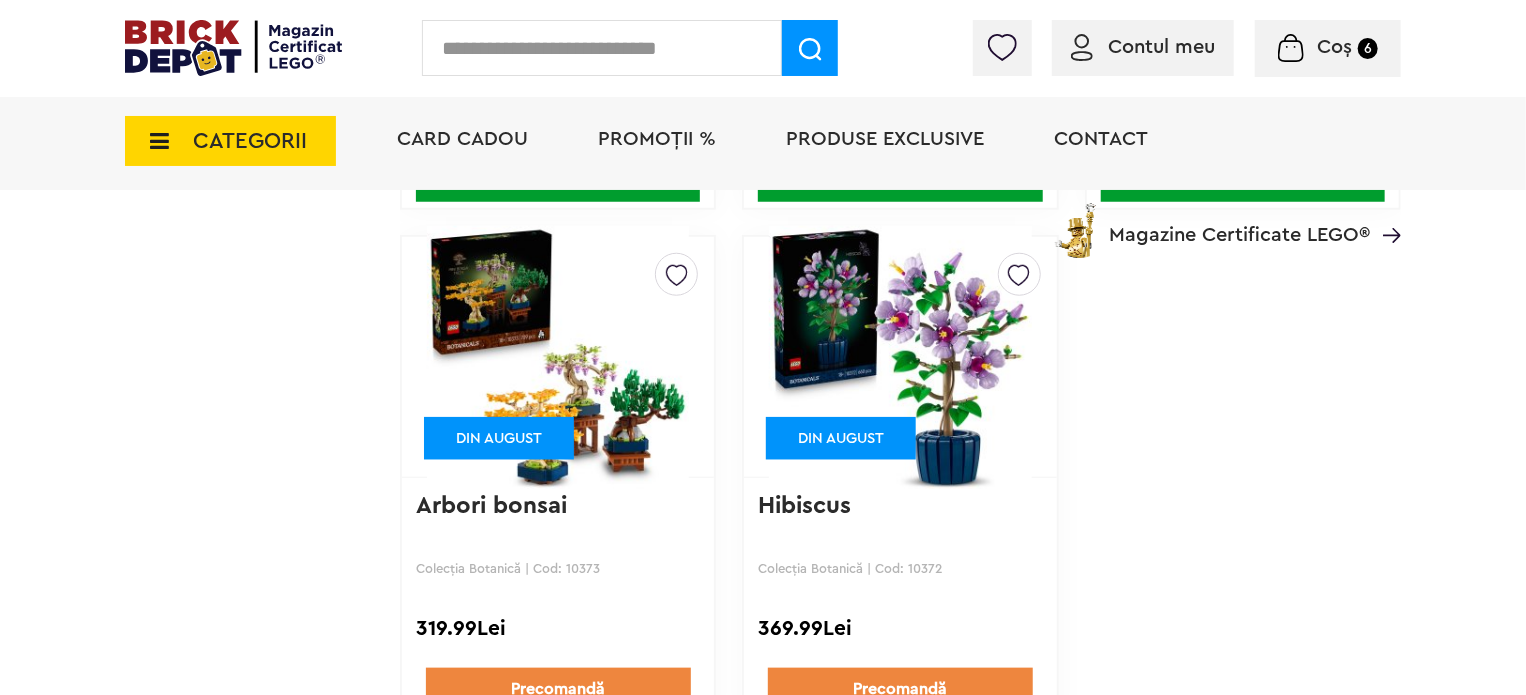 scroll, scrollTop: 4800, scrollLeft: 0, axis: vertical 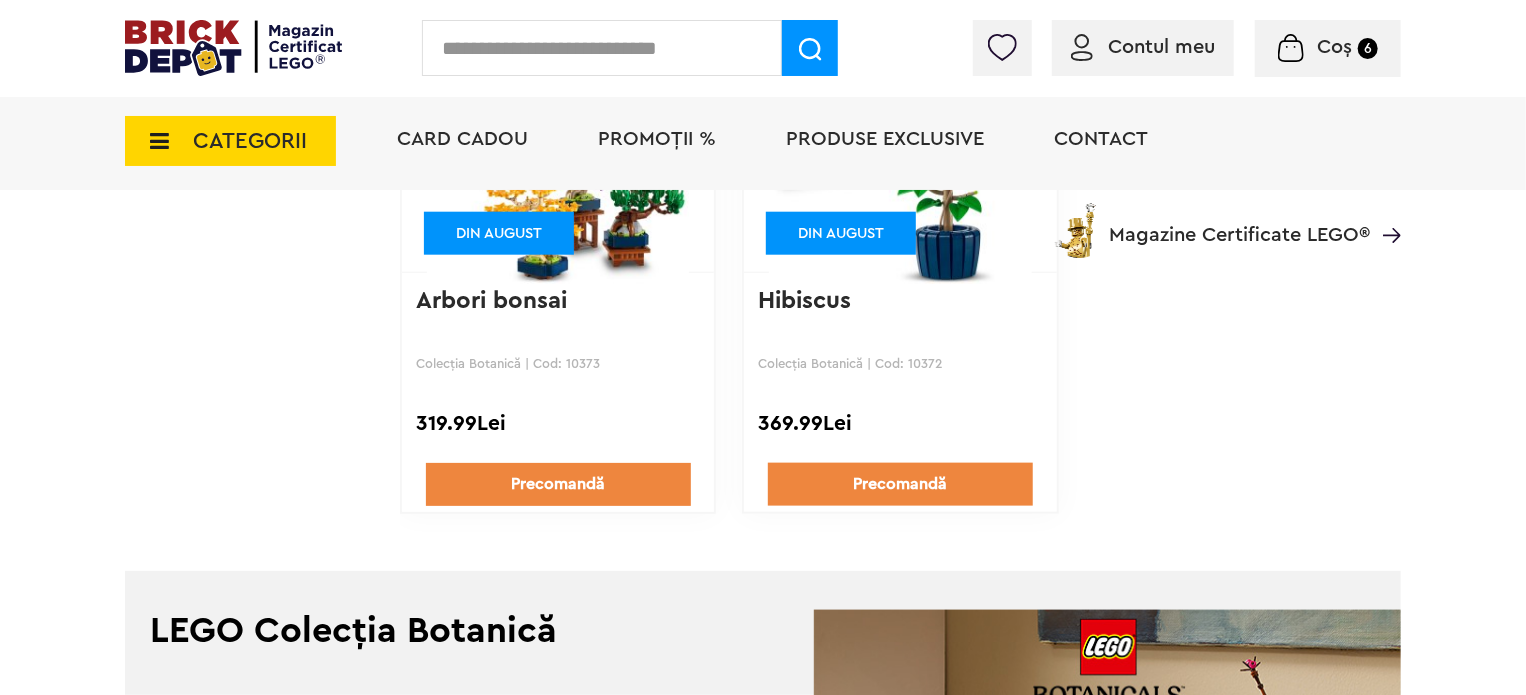 click at bounding box center (900, 152) 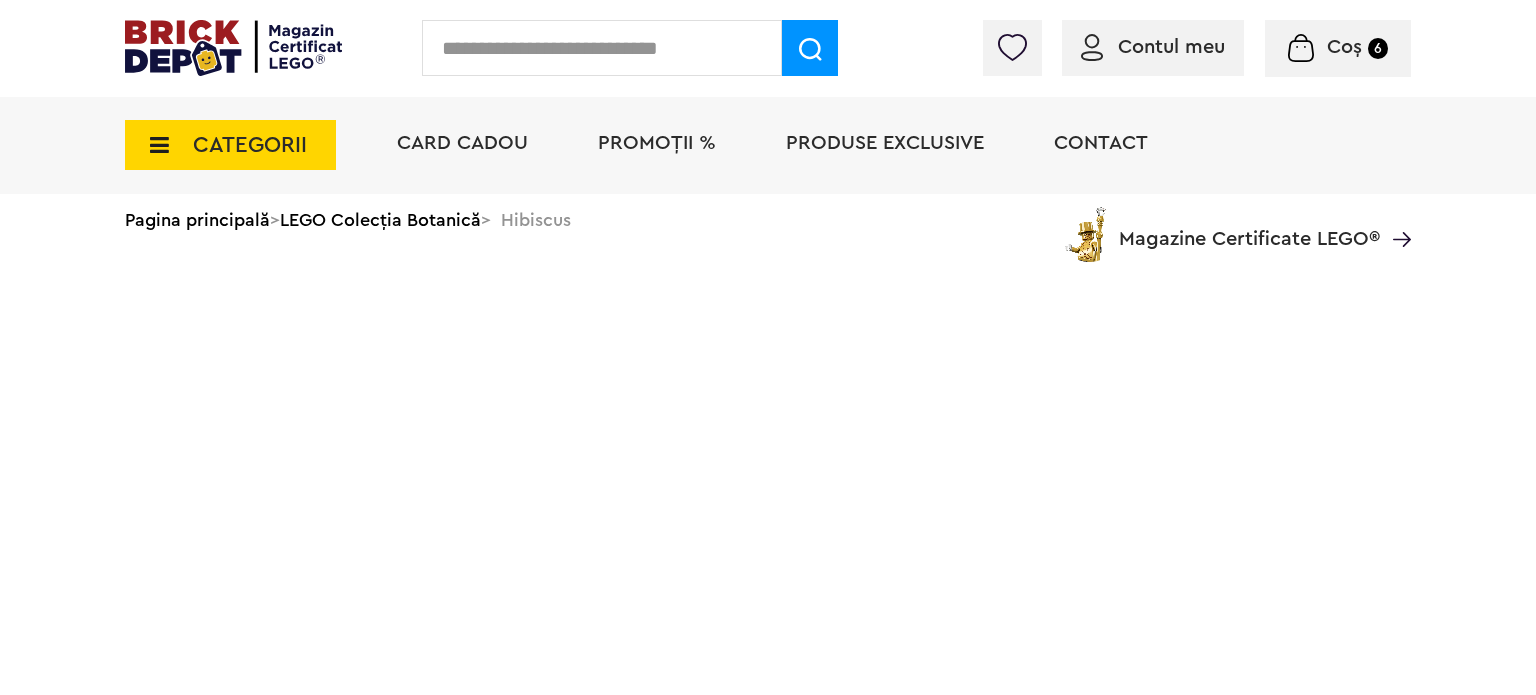 scroll, scrollTop: 0, scrollLeft: 0, axis: both 